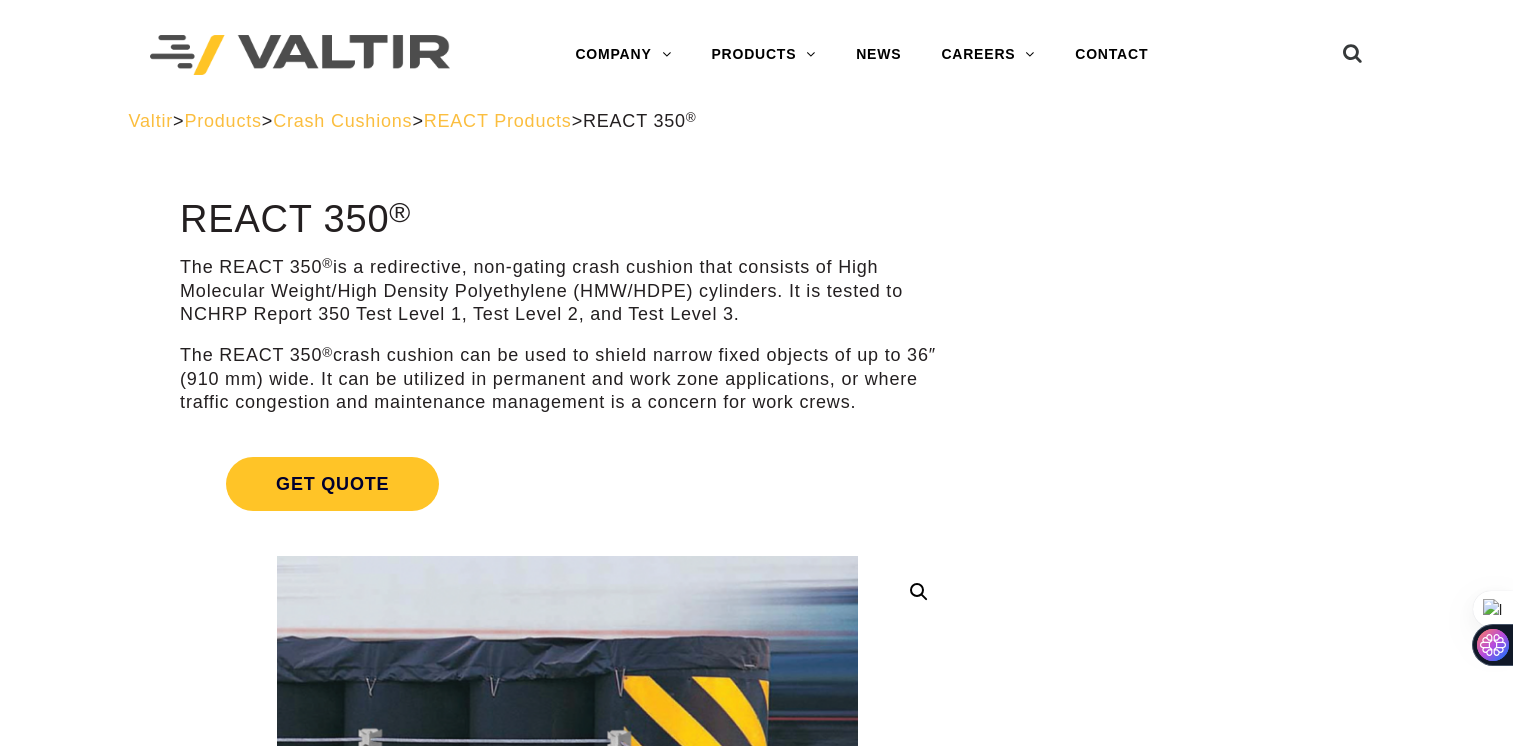 scroll, scrollTop: 0, scrollLeft: 0, axis: both 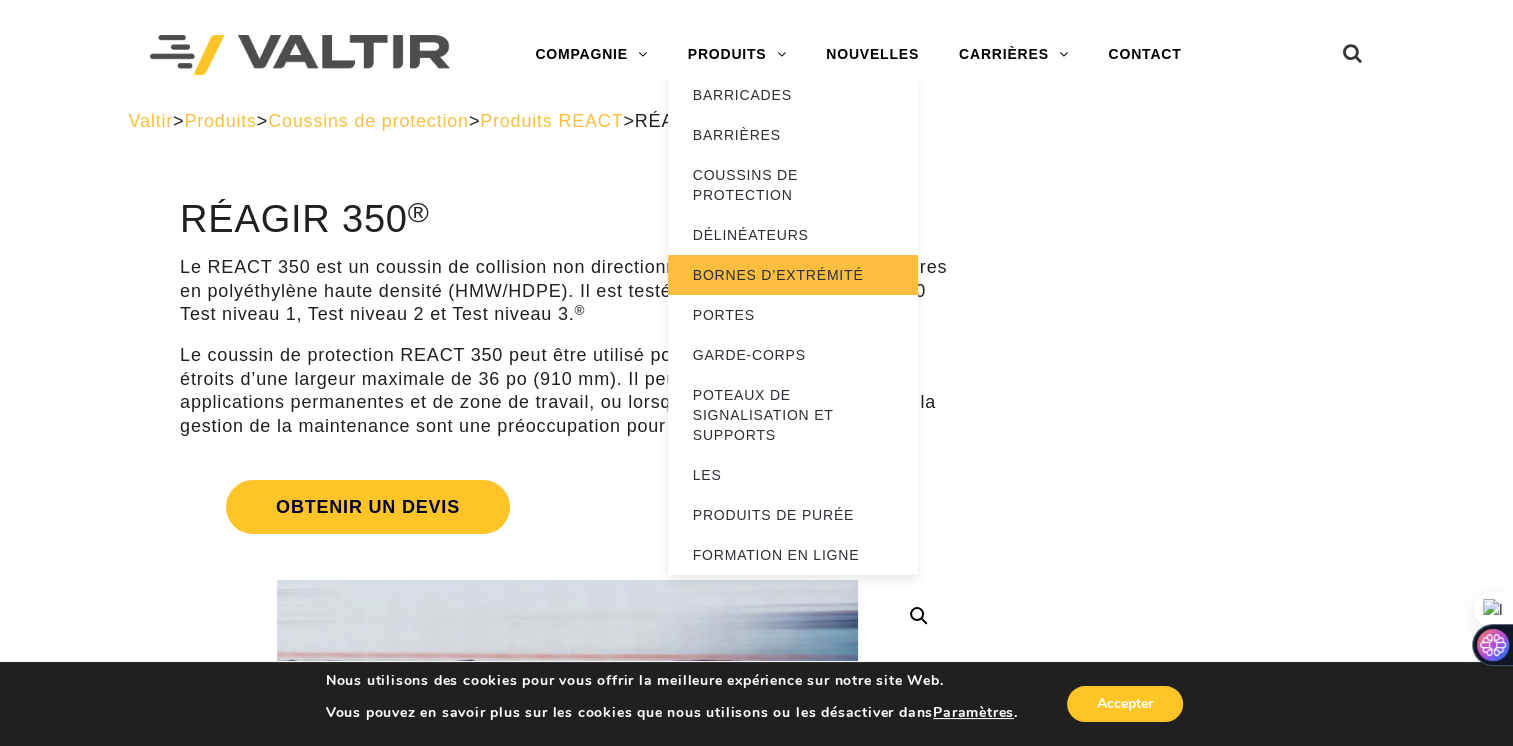click on "BORNES D’EXTRÉMITÉ" at bounding box center [793, 275] 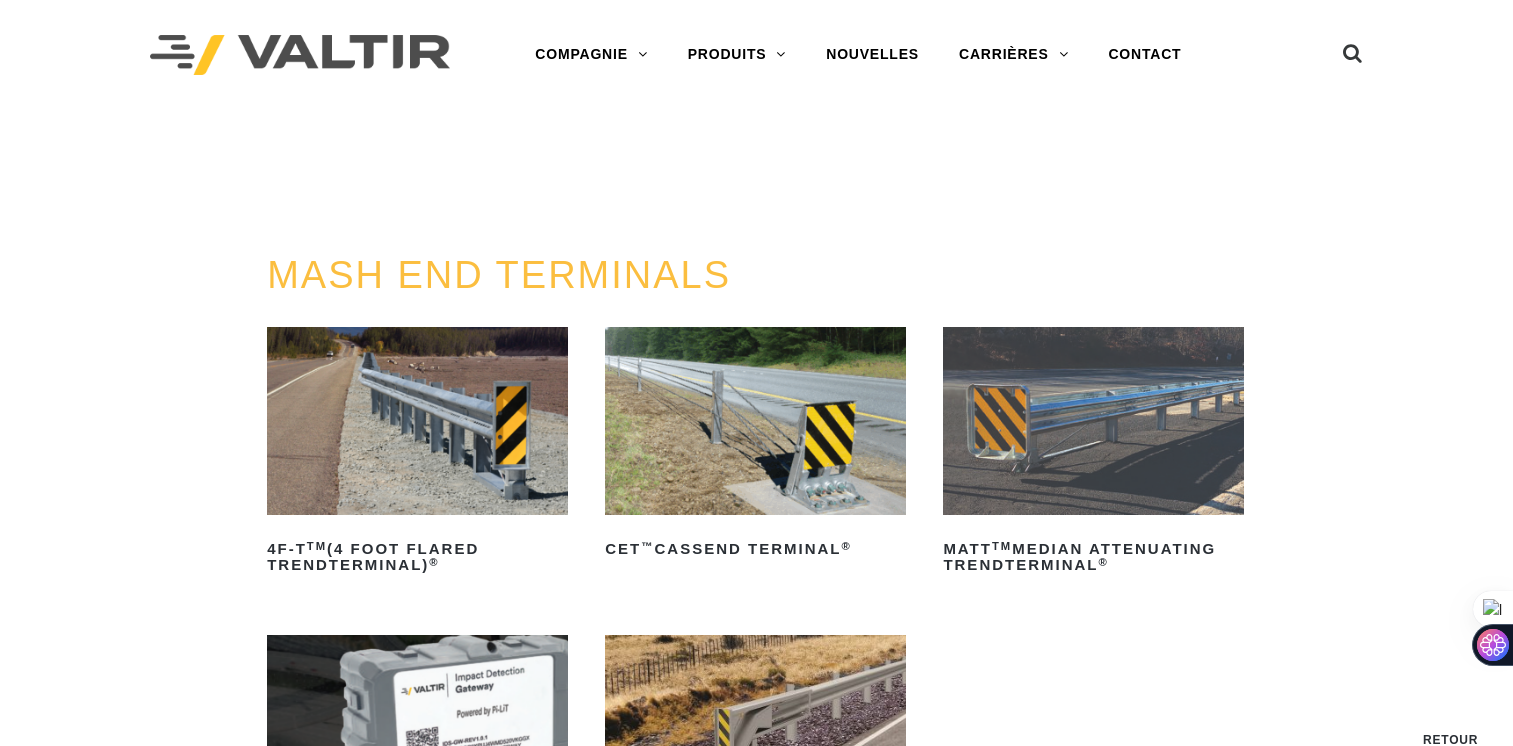 scroll, scrollTop: 0, scrollLeft: 0, axis: both 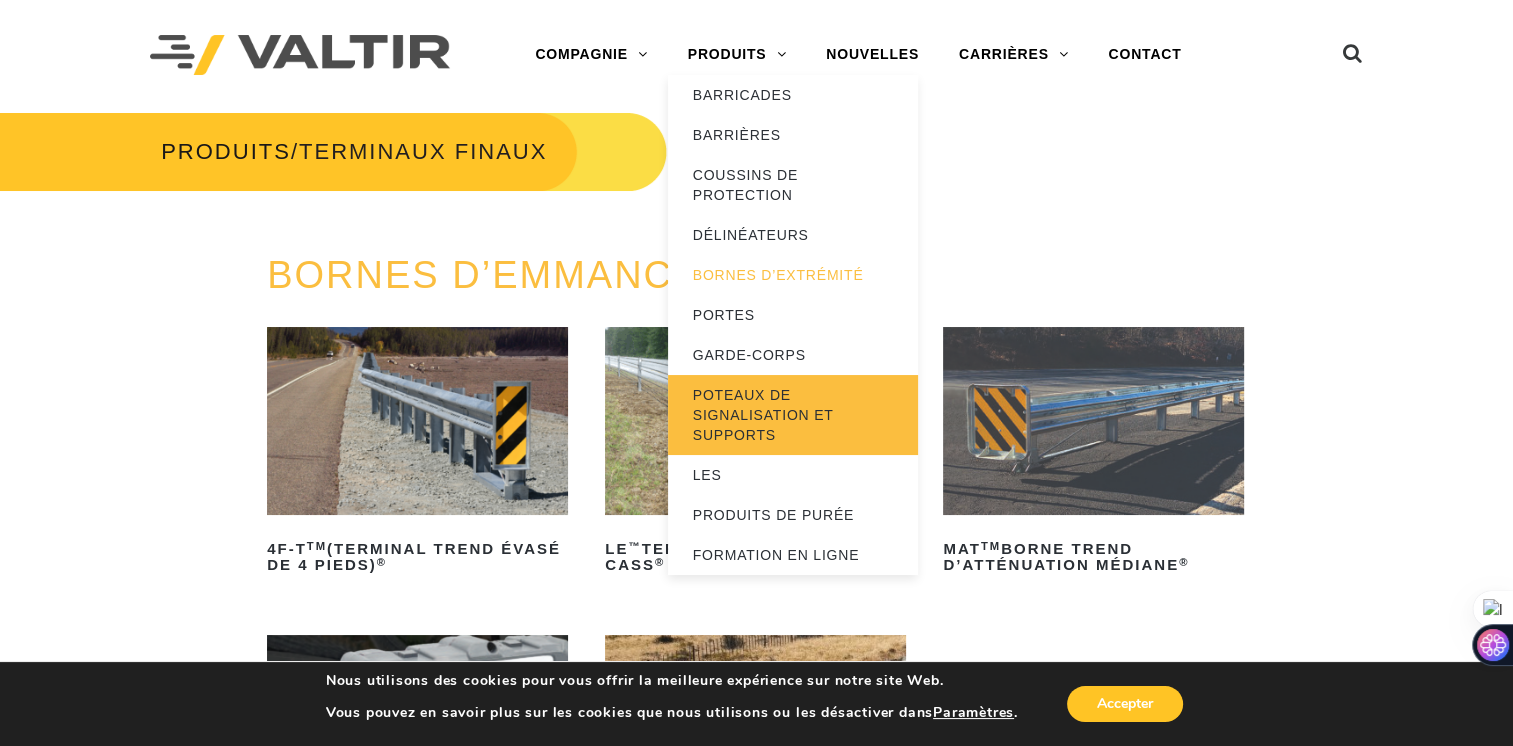 click on "POTEAUX DE SIGNALISATION ET SUPPORTS" at bounding box center [793, 415] 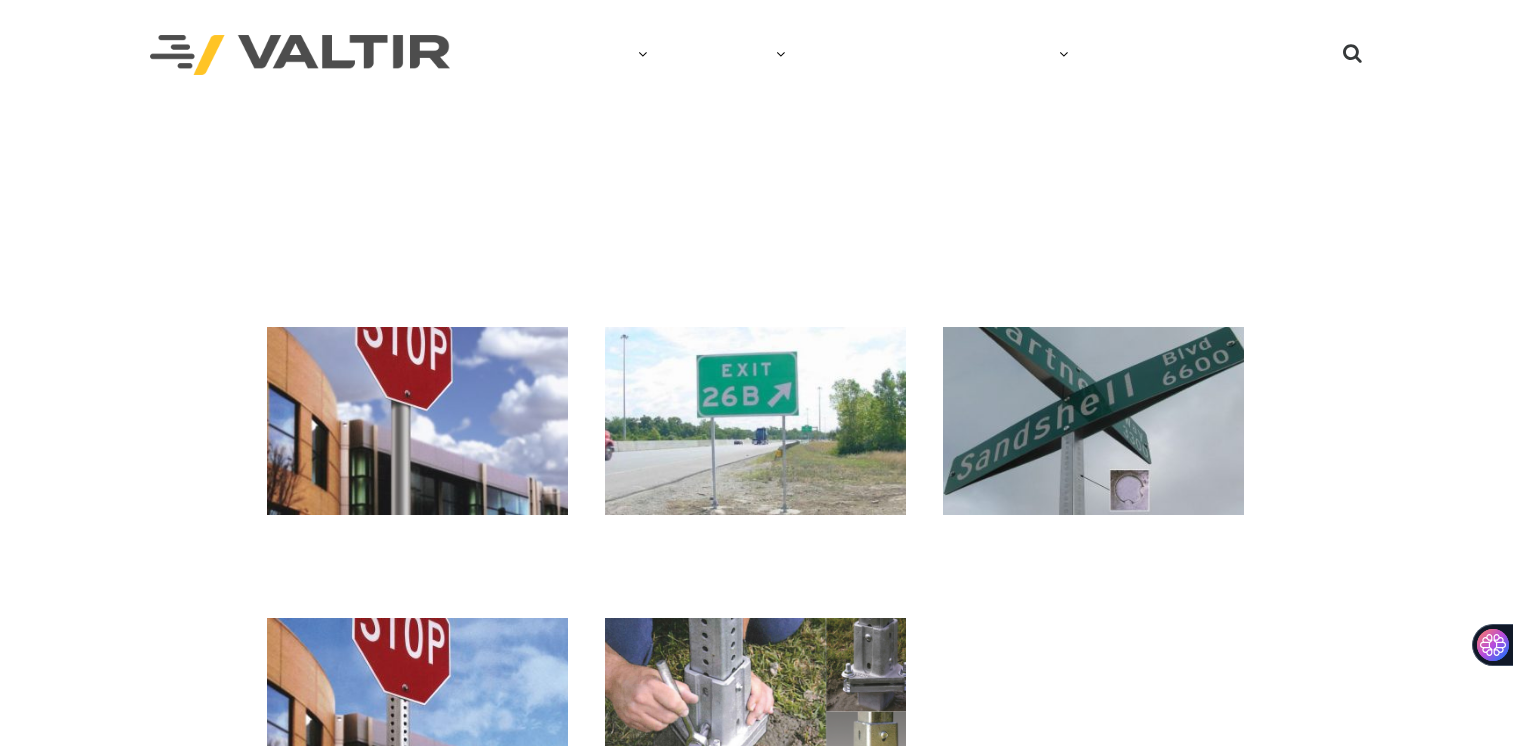 scroll, scrollTop: 0, scrollLeft: 0, axis: both 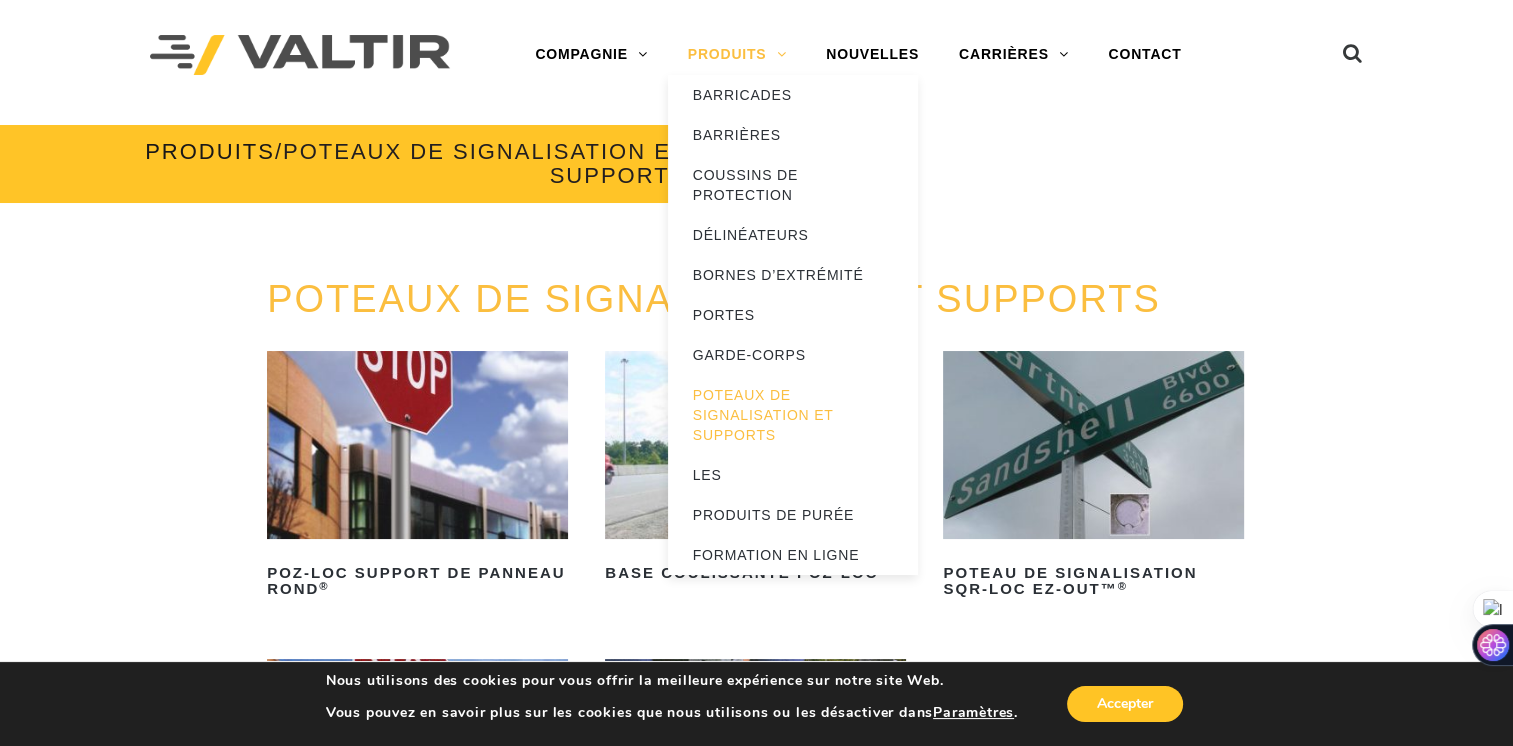 click on "PRODUITS" at bounding box center [737, 55] 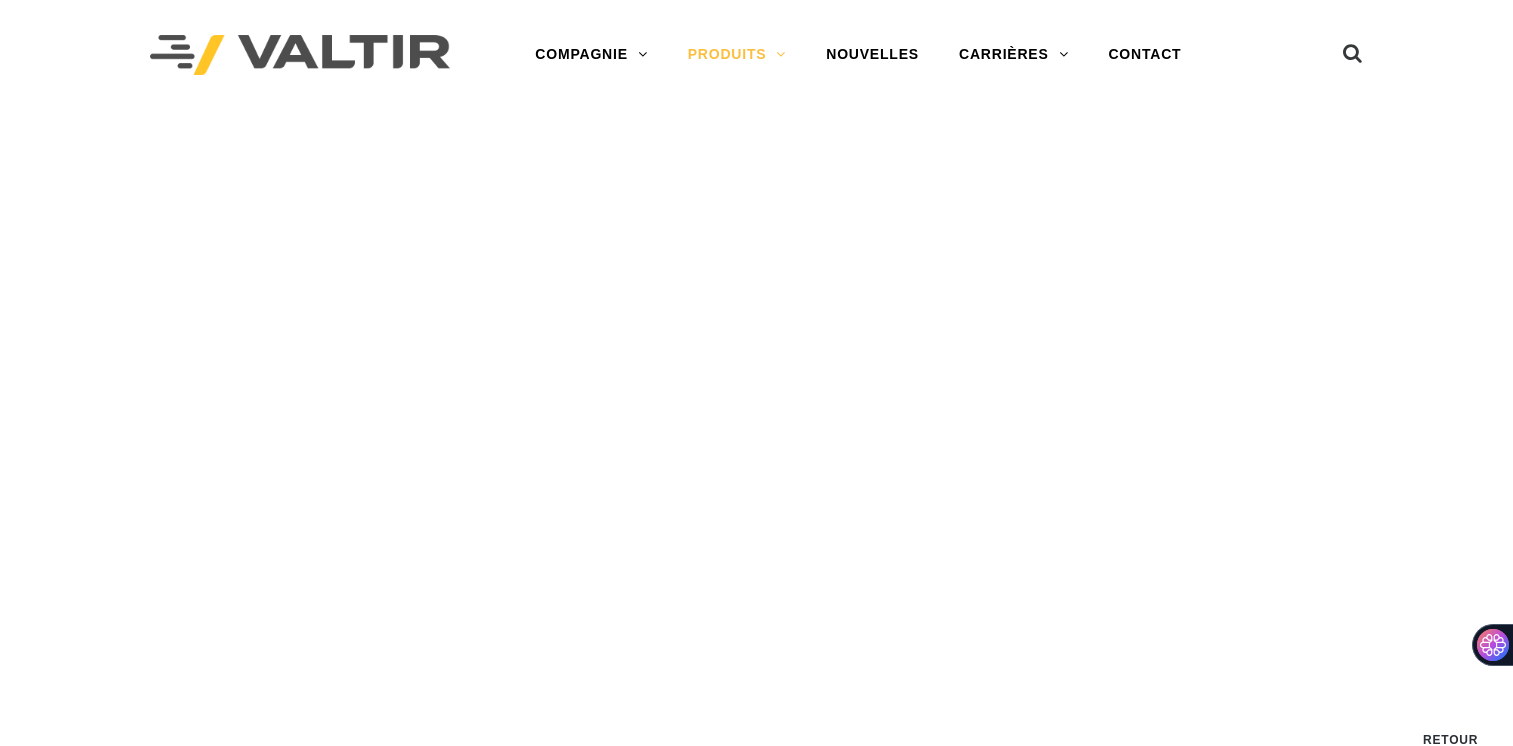 scroll, scrollTop: 0, scrollLeft: 0, axis: both 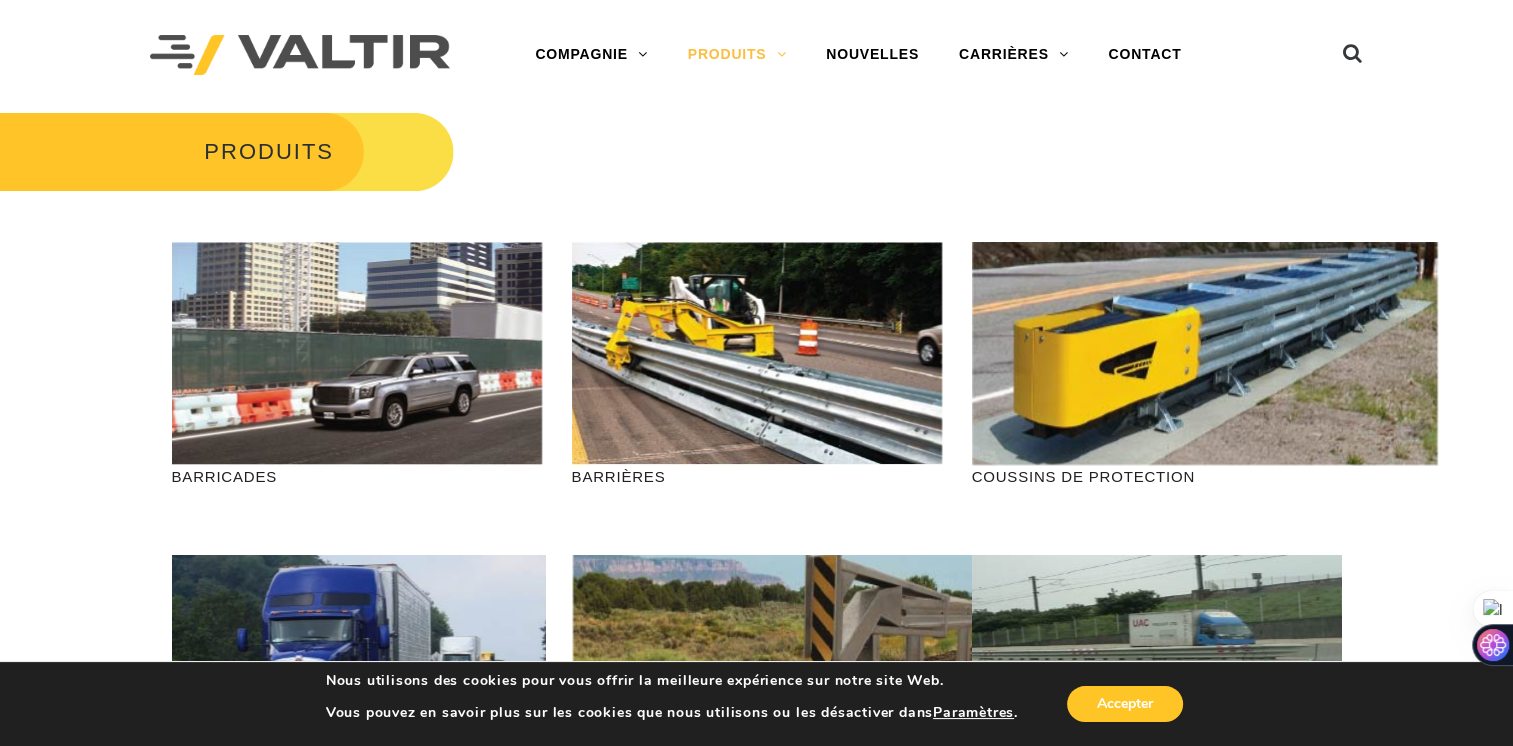 click at bounding box center [1325, 55] 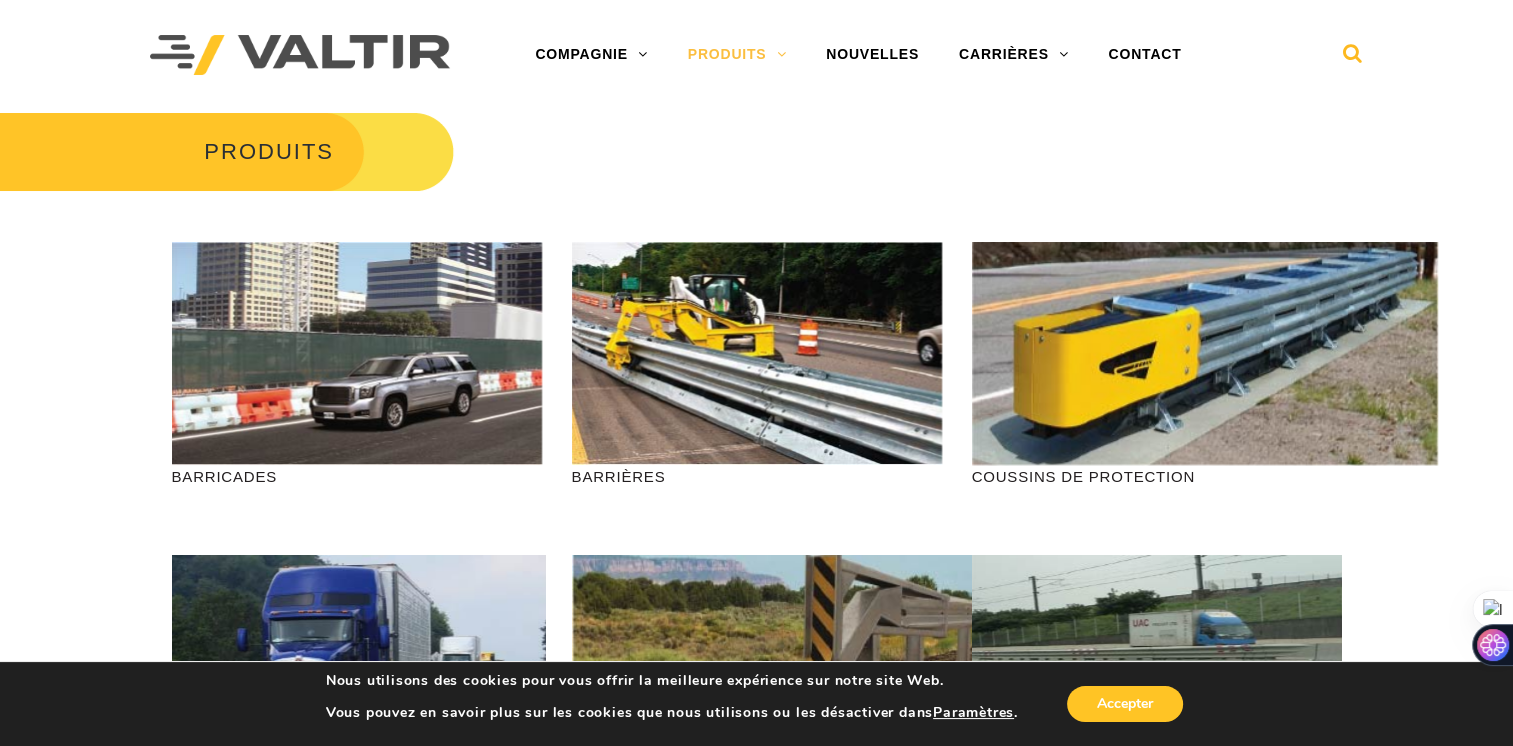 click at bounding box center (1353, 58) 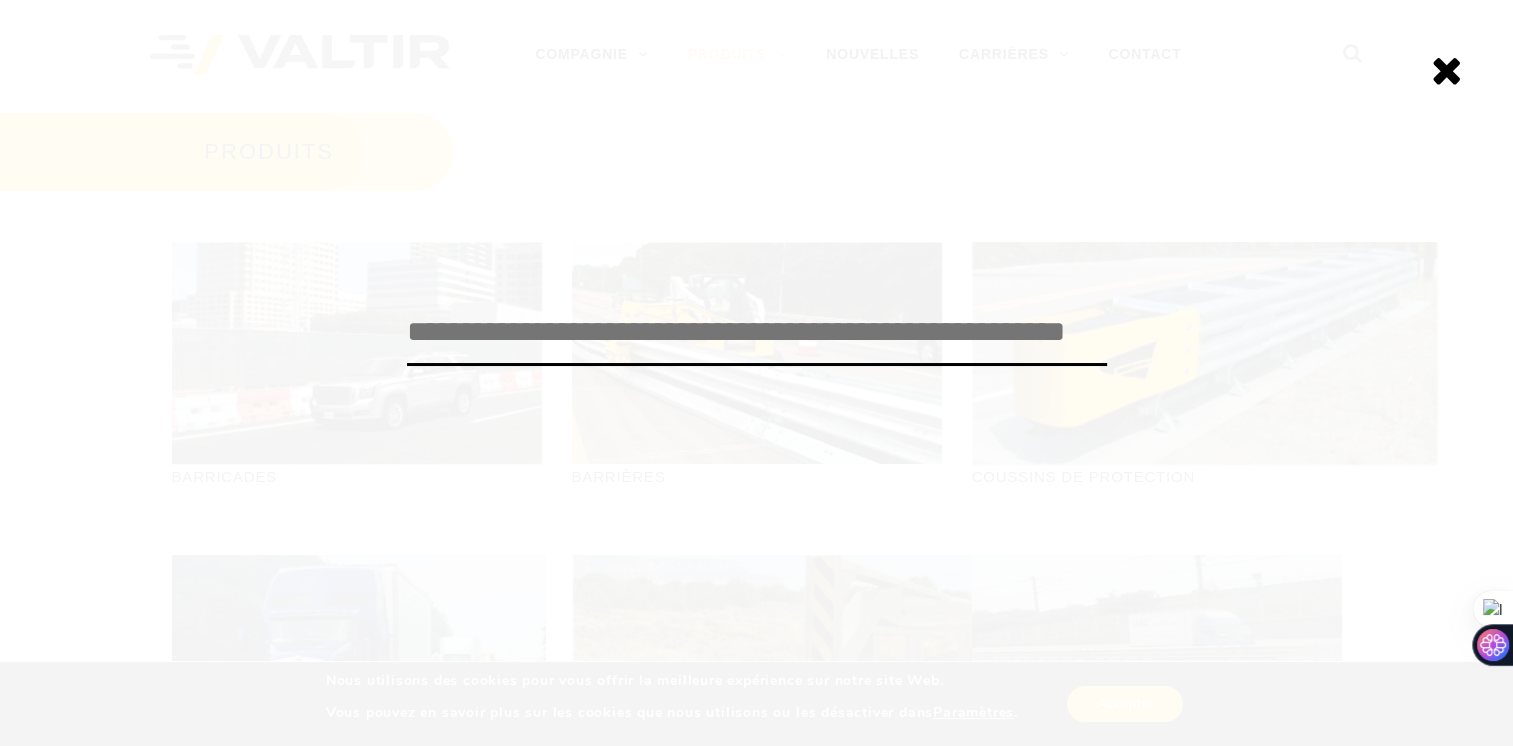 click at bounding box center (757, 333) 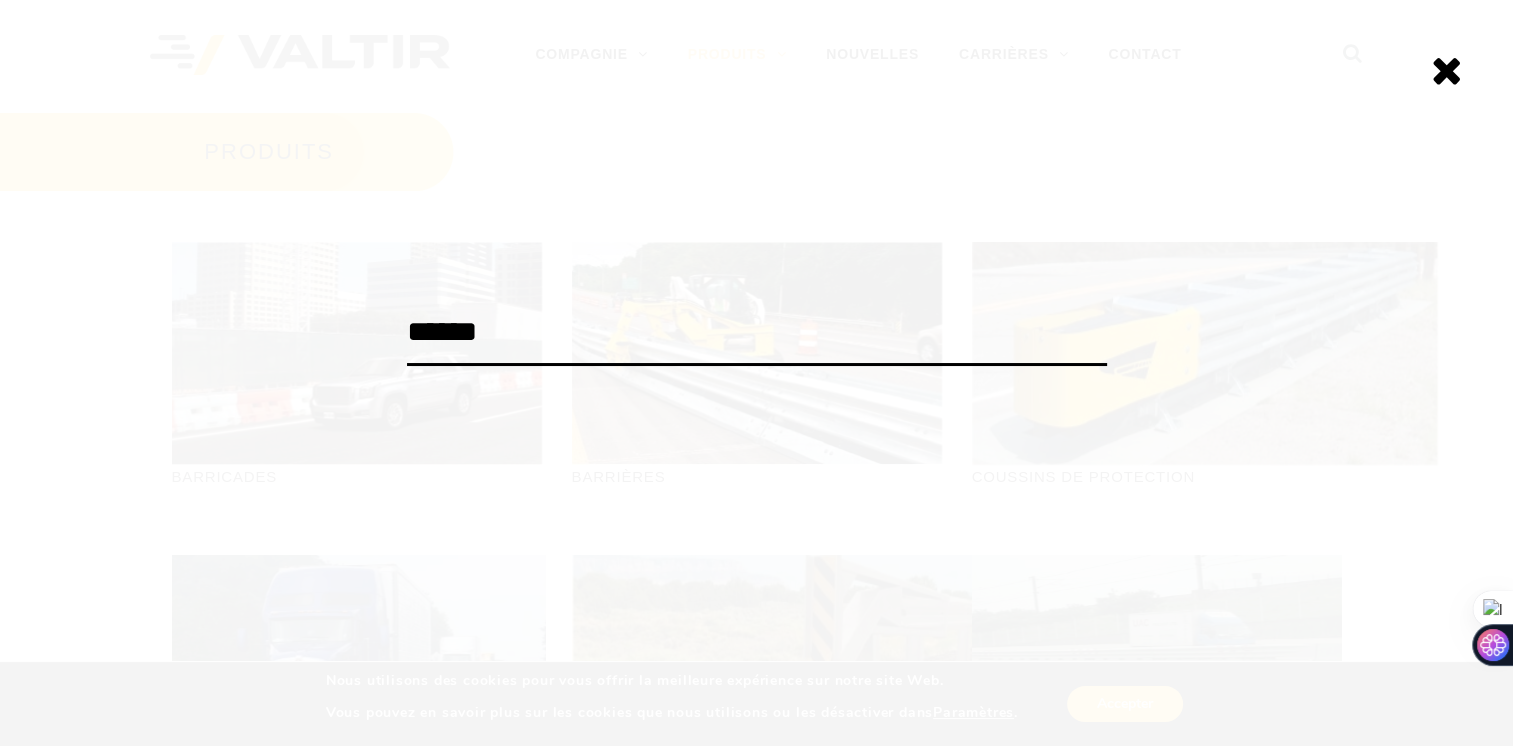 type on "******" 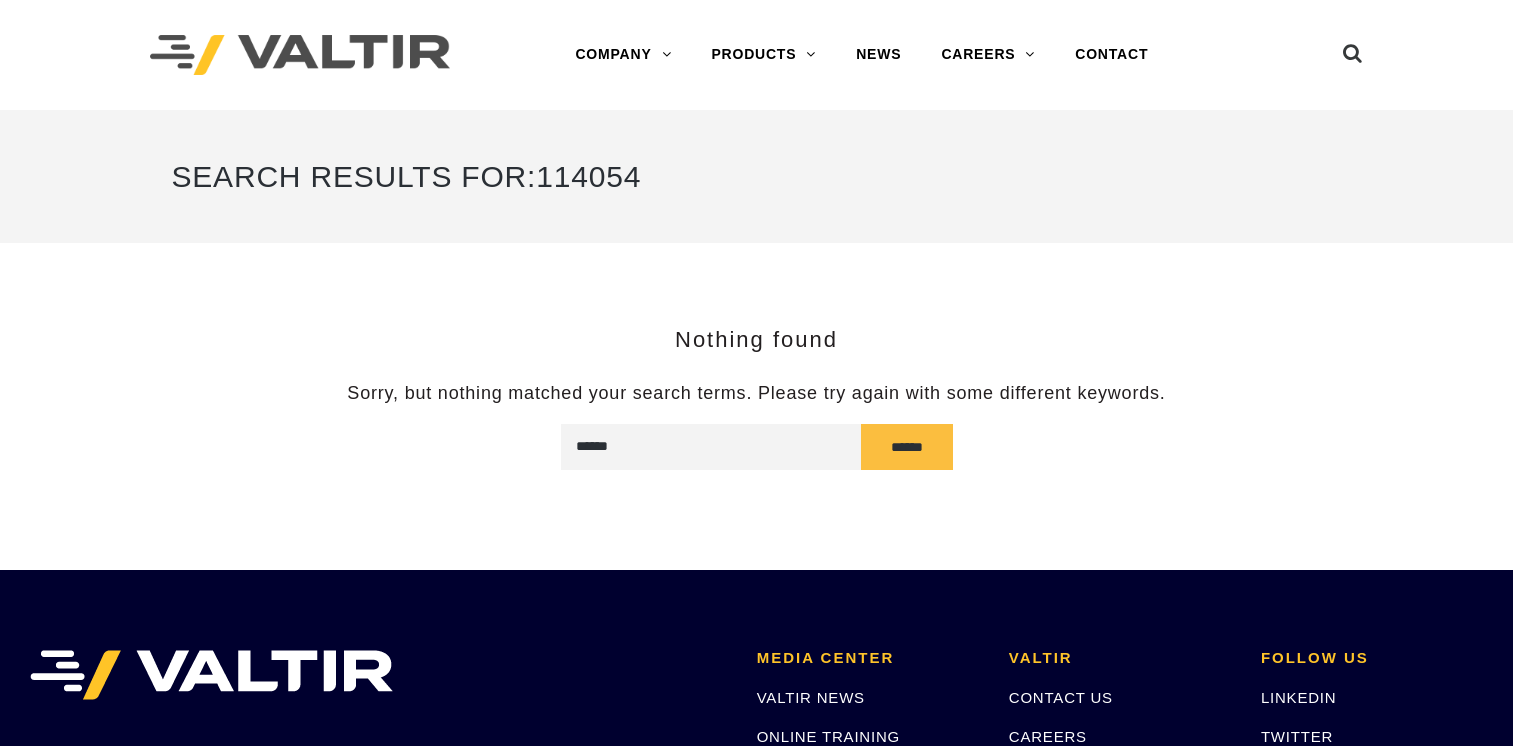 scroll, scrollTop: 0, scrollLeft: 0, axis: both 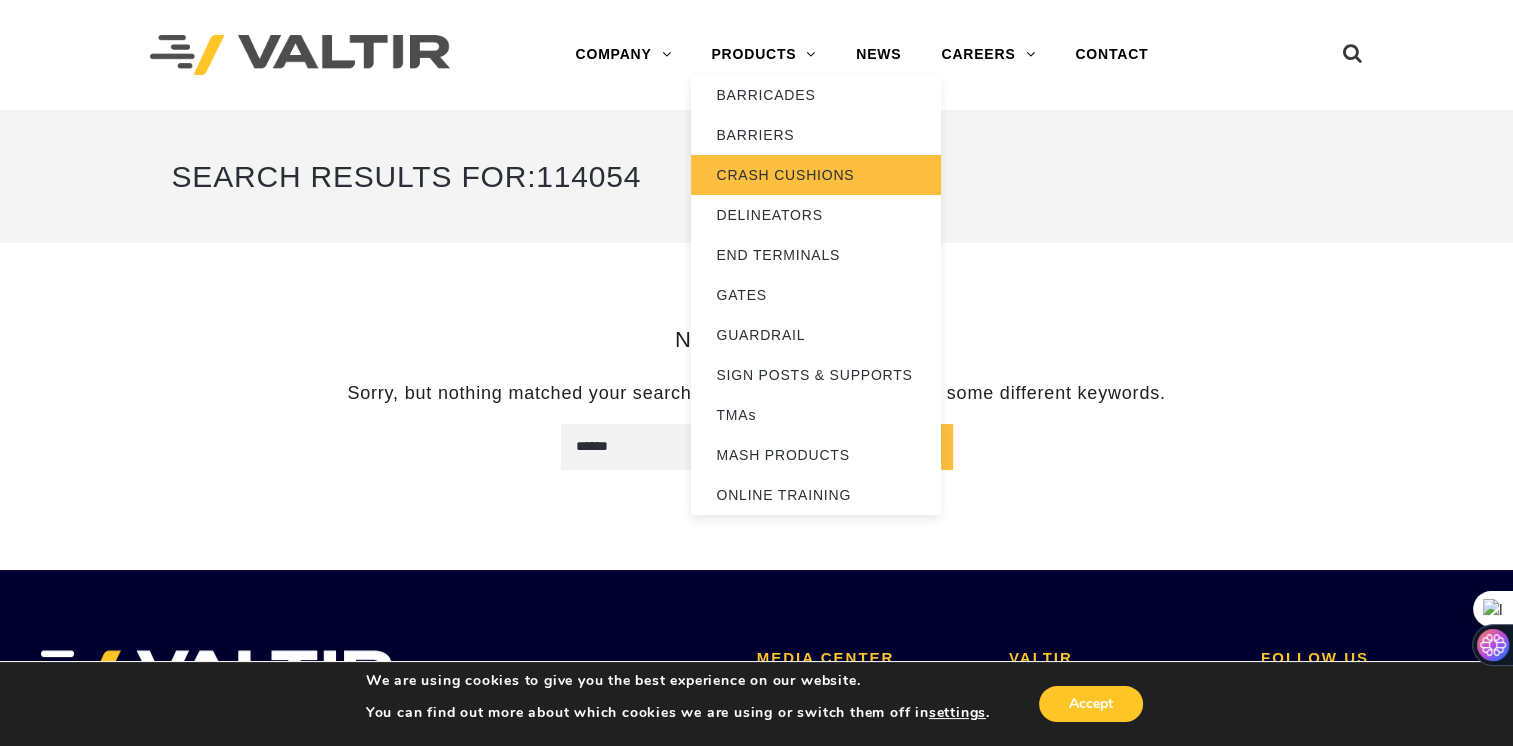 click on "CRASH CUSHIONS" at bounding box center (816, 175) 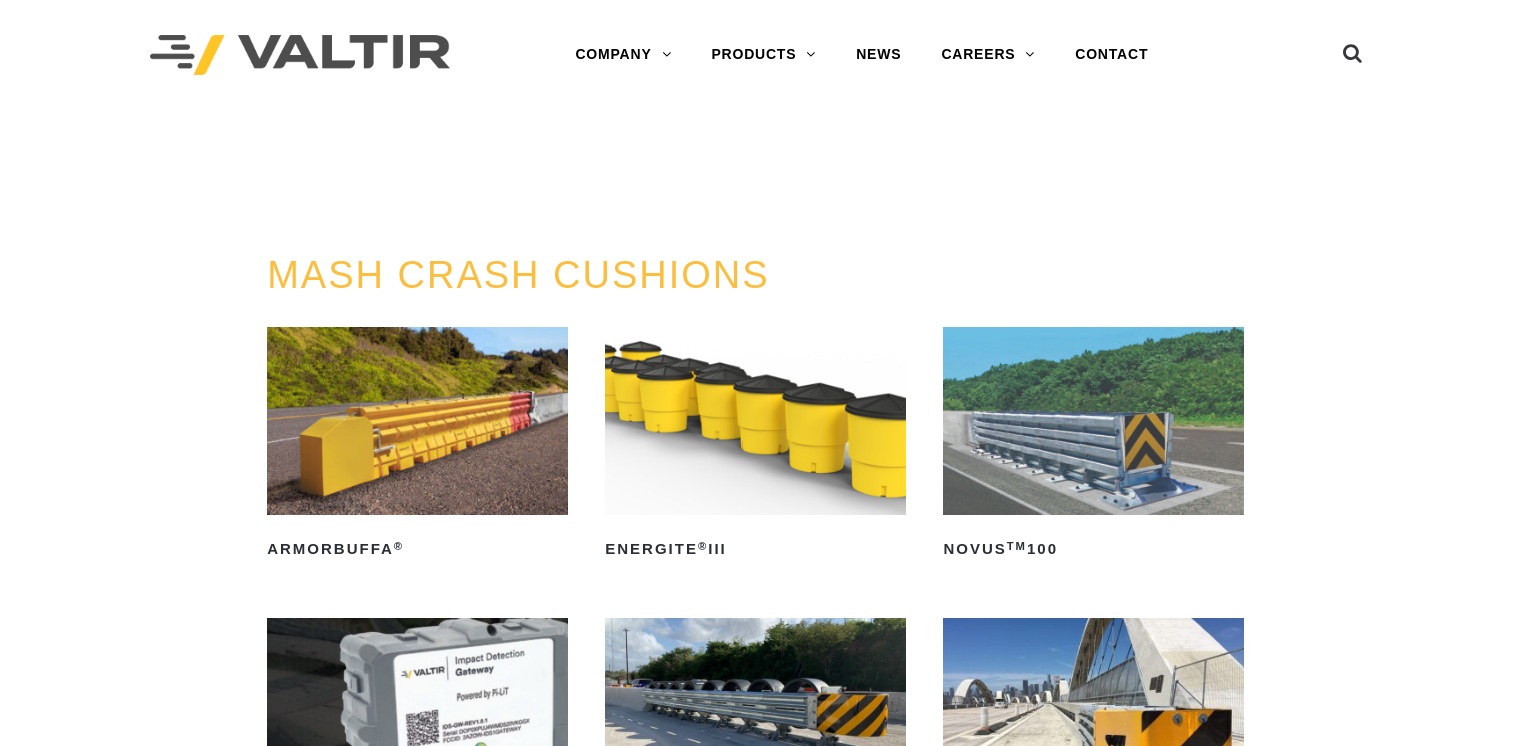 scroll, scrollTop: 0, scrollLeft: 0, axis: both 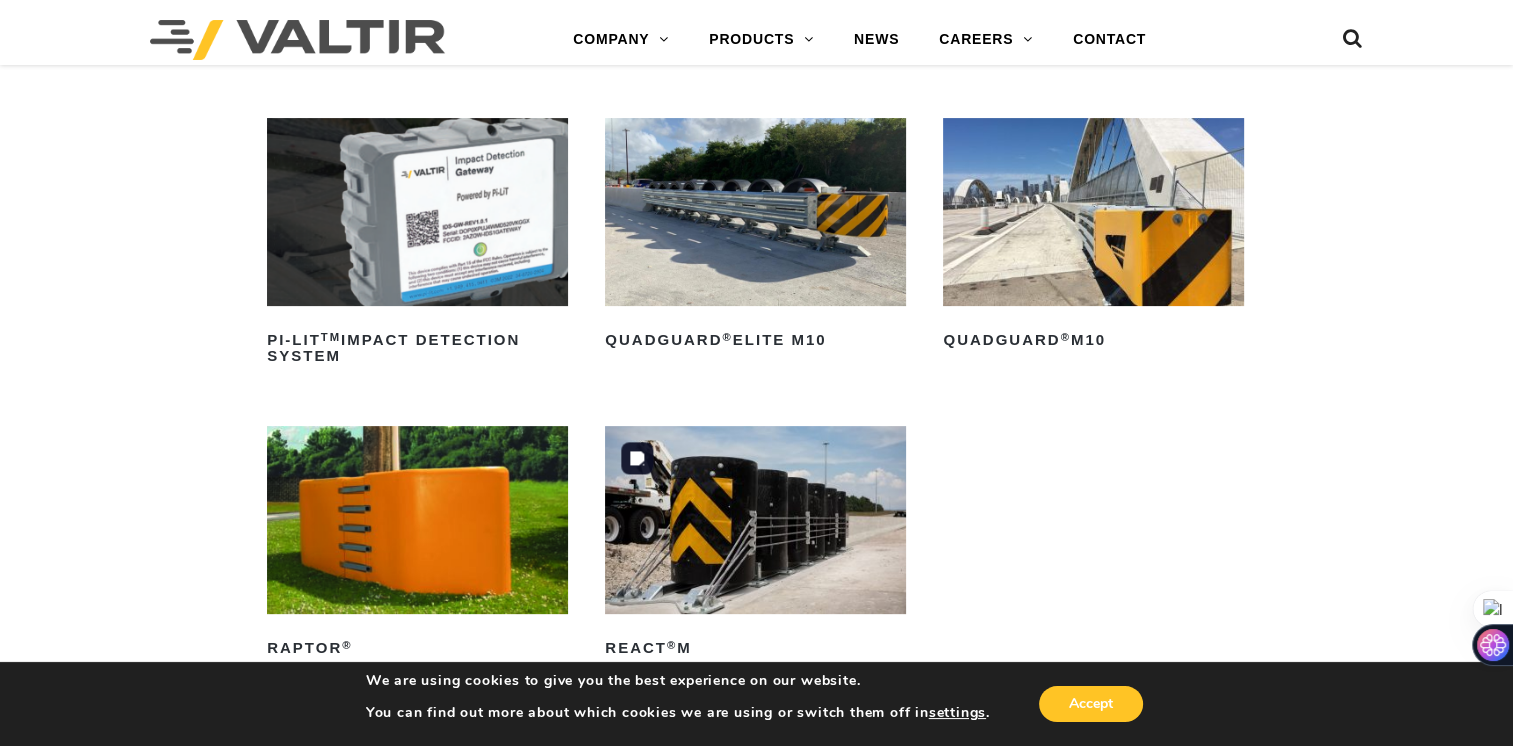 click at bounding box center [755, 520] 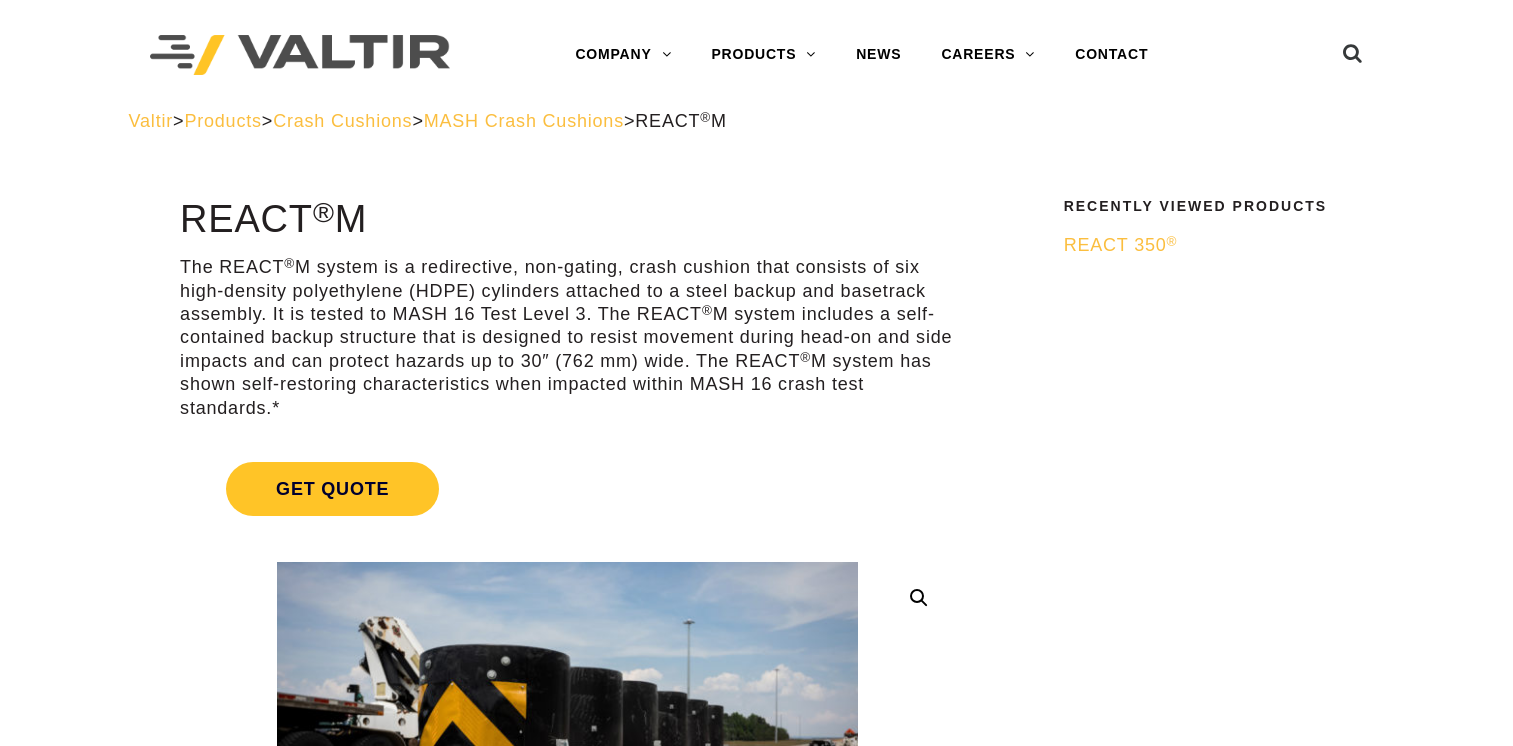 scroll, scrollTop: 0, scrollLeft: 0, axis: both 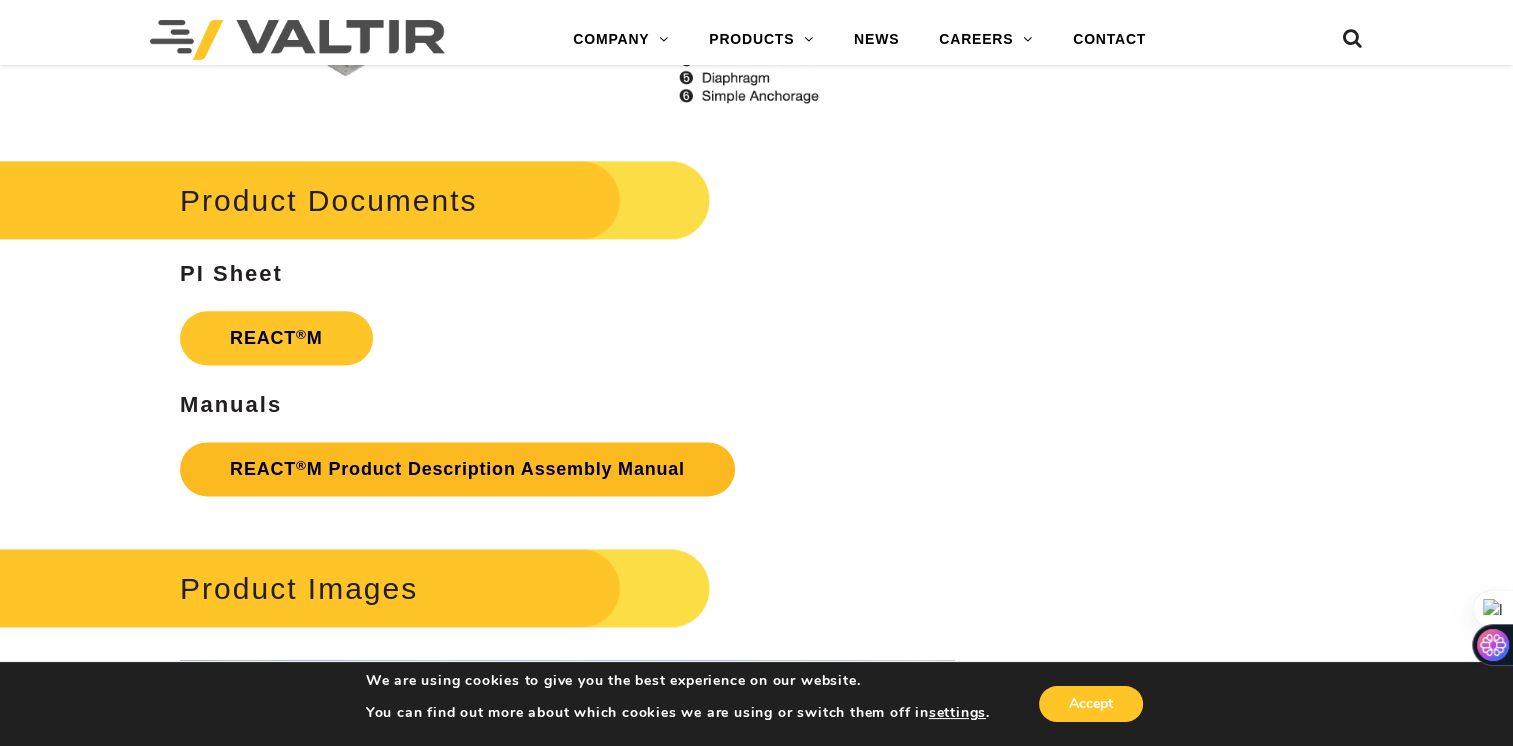 click on "REACT ®  M Product Description Assembly Manual" at bounding box center [457, 469] 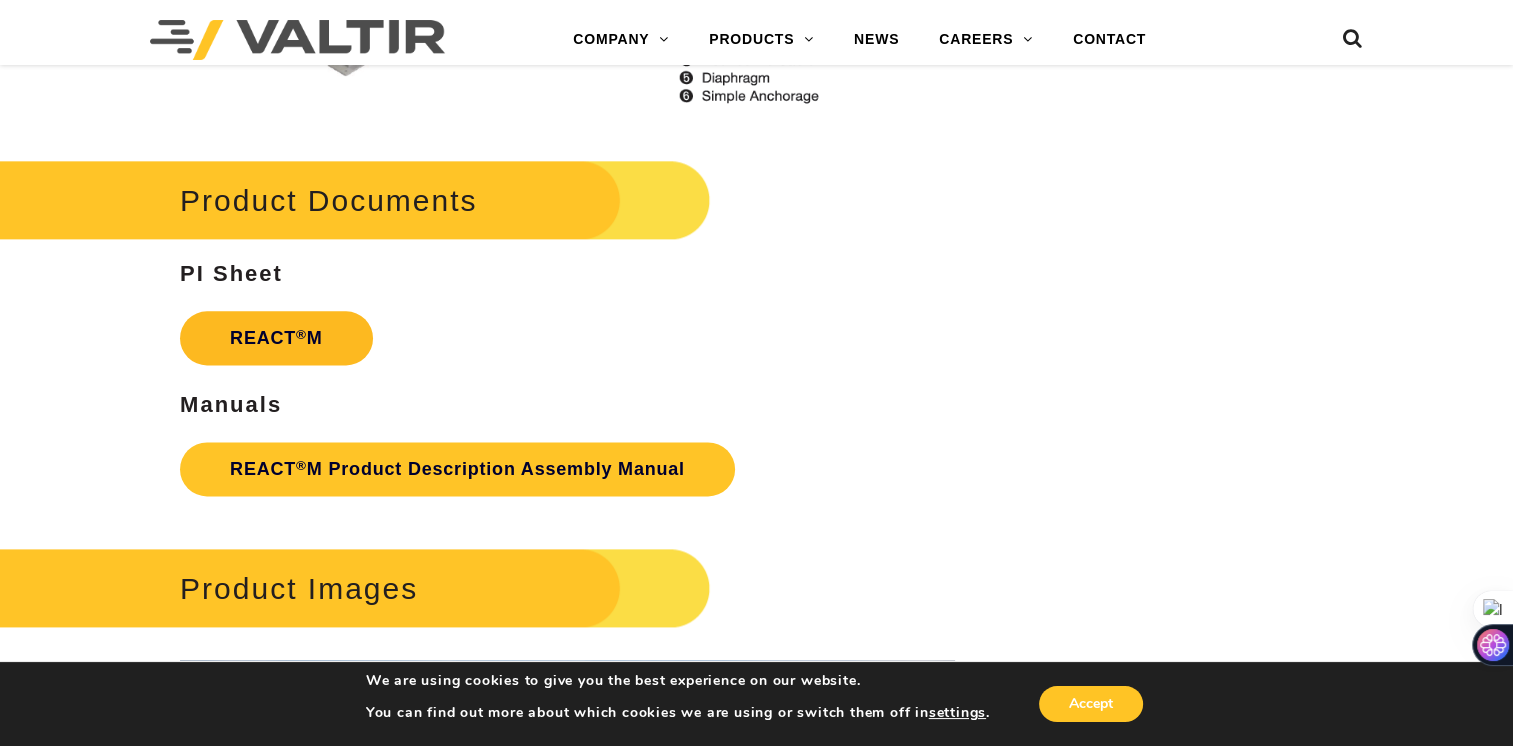 click on "REACT ®  M" at bounding box center [276, 338] 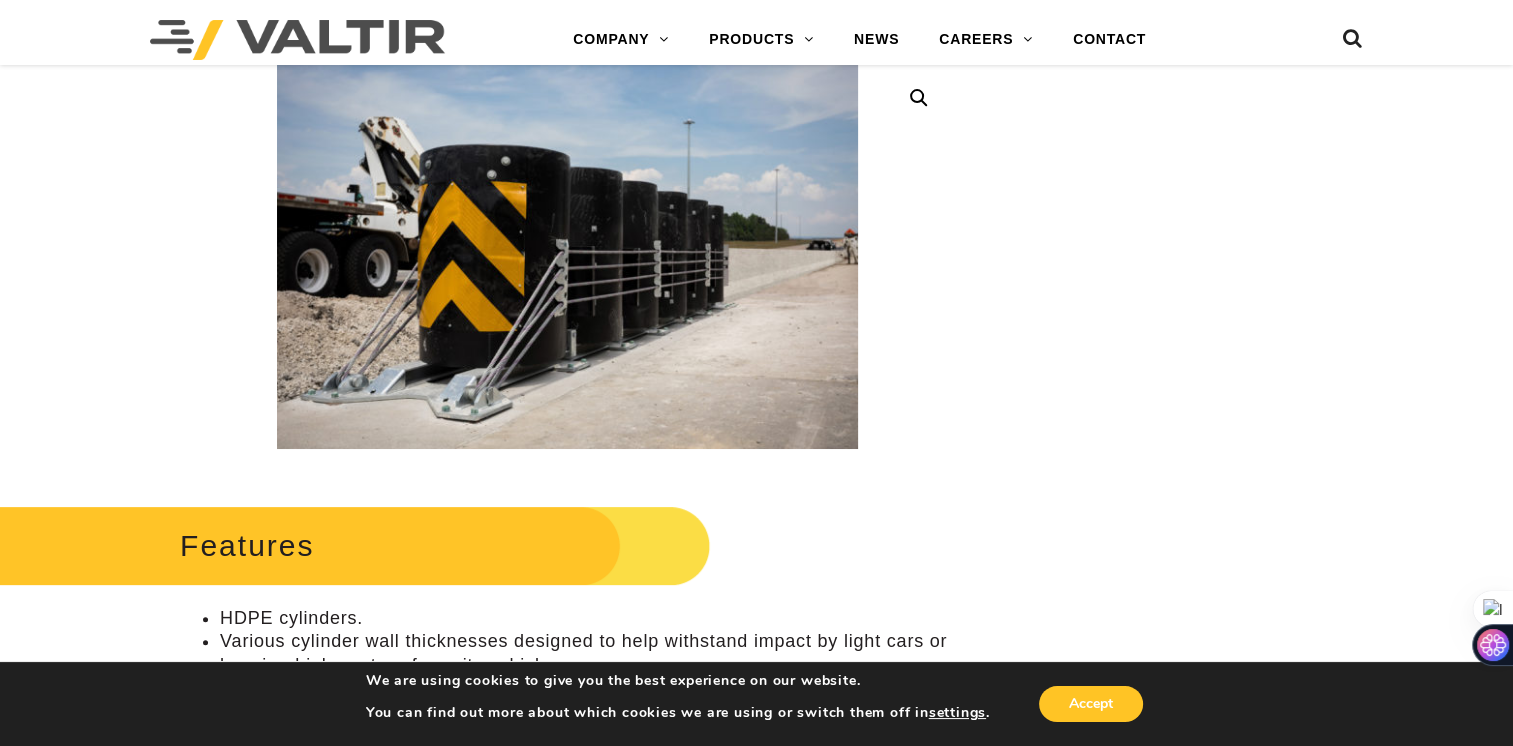scroll, scrollTop: 0, scrollLeft: 0, axis: both 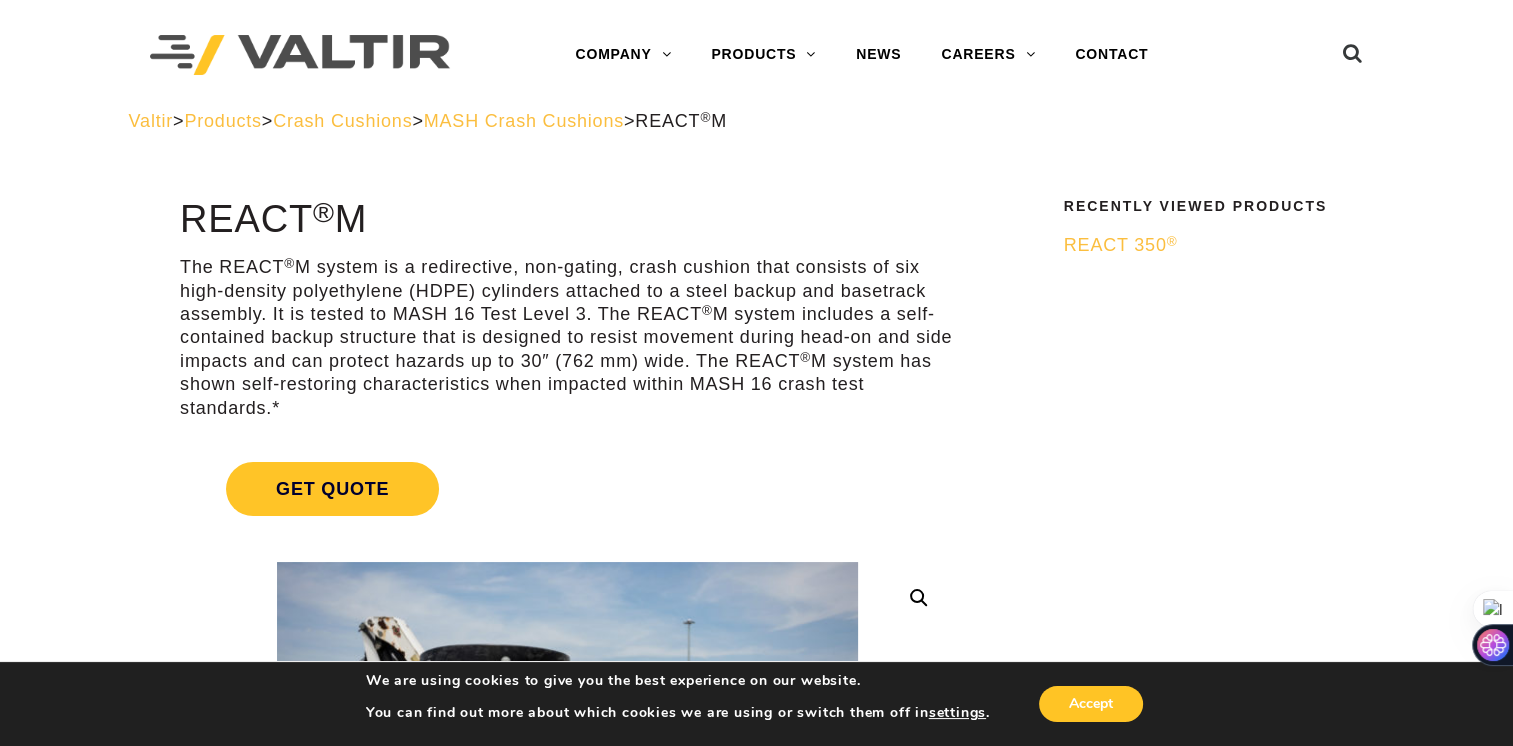 click on "REACT 350 ®" at bounding box center [1121, 245] 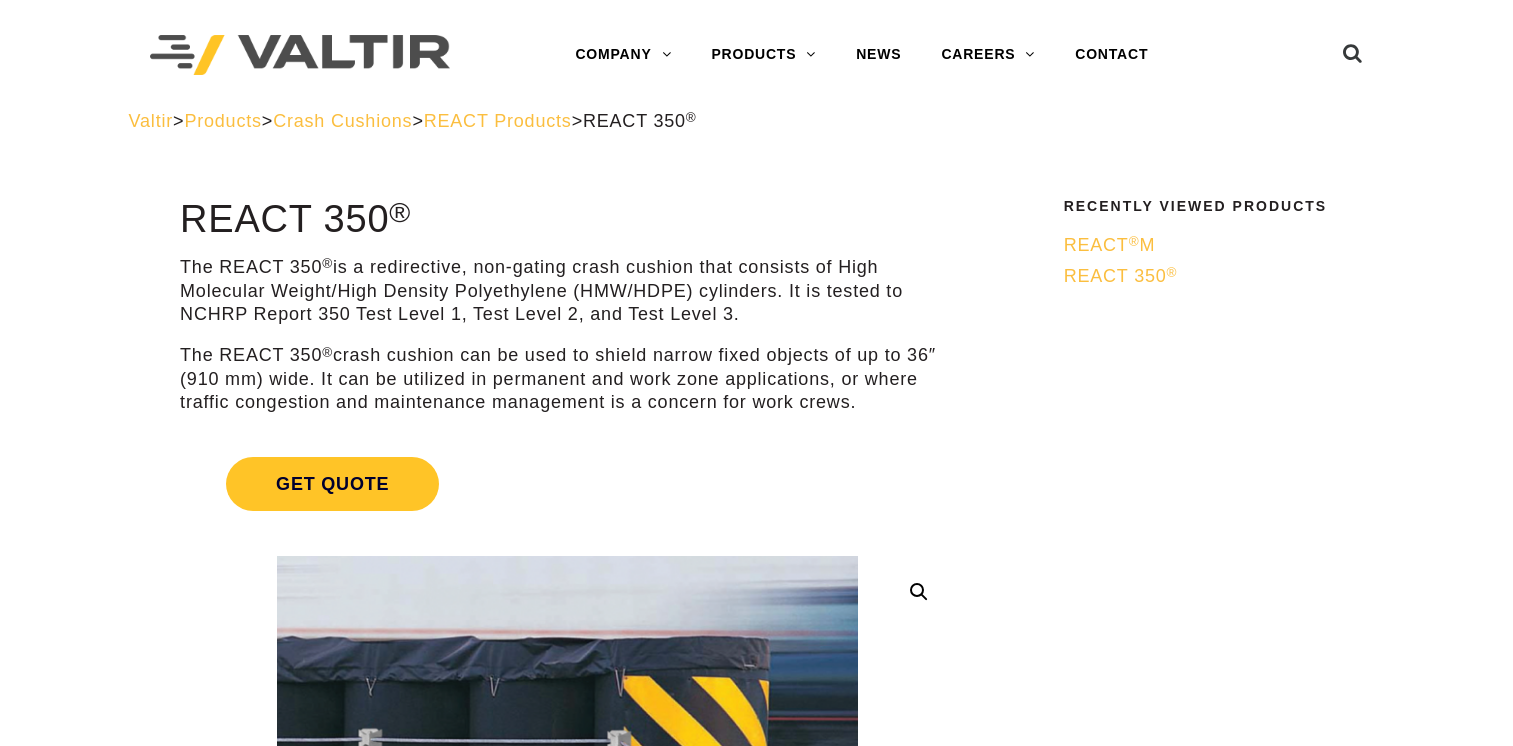 scroll, scrollTop: 0, scrollLeft: 0, axis: both 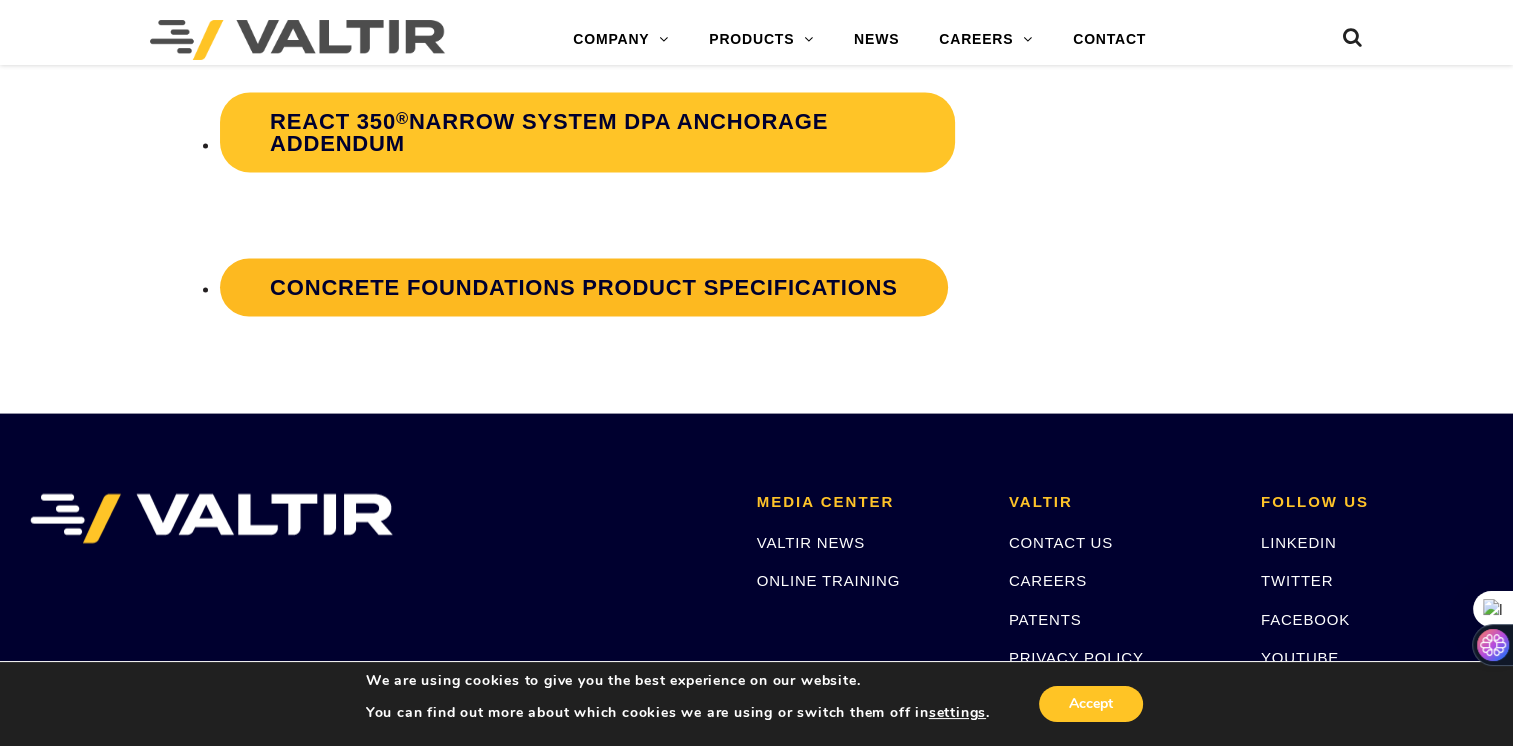 click on "Concrete Foundations Product Specifications" at bounding box center [584, 287] 